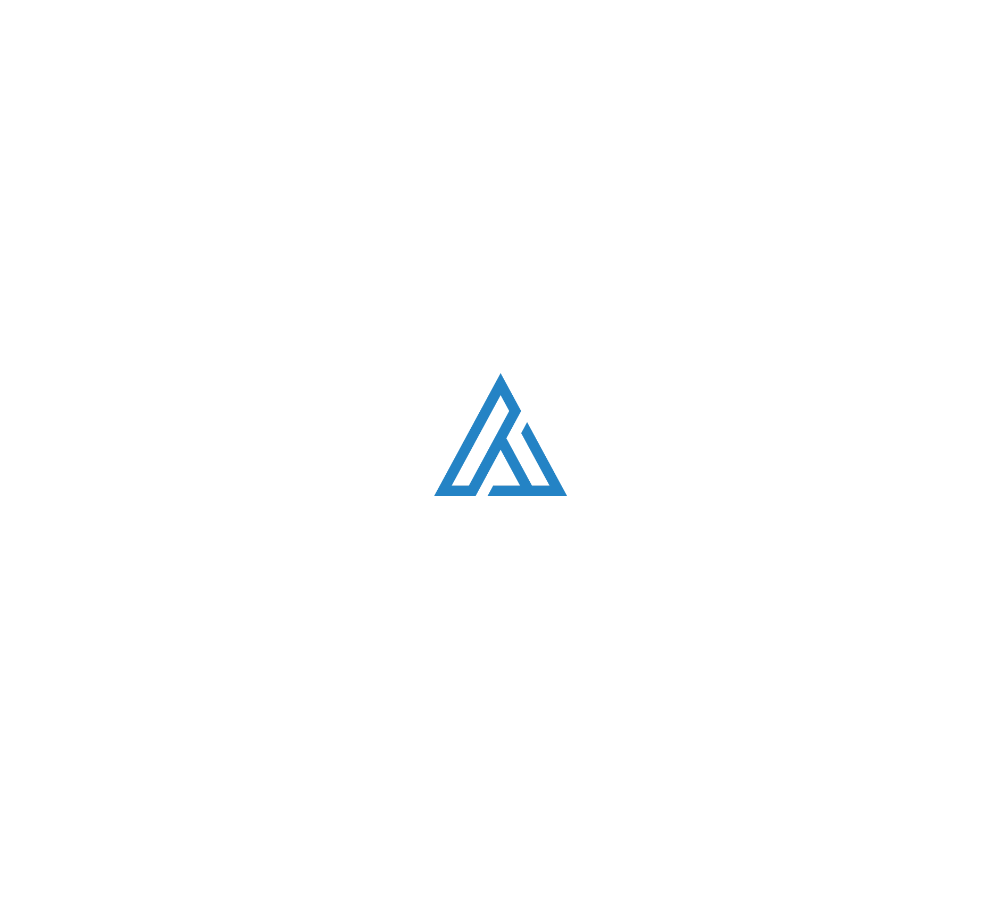 scroll, scrollTop: 1223, scrollLeft: 0, axis: vertical 